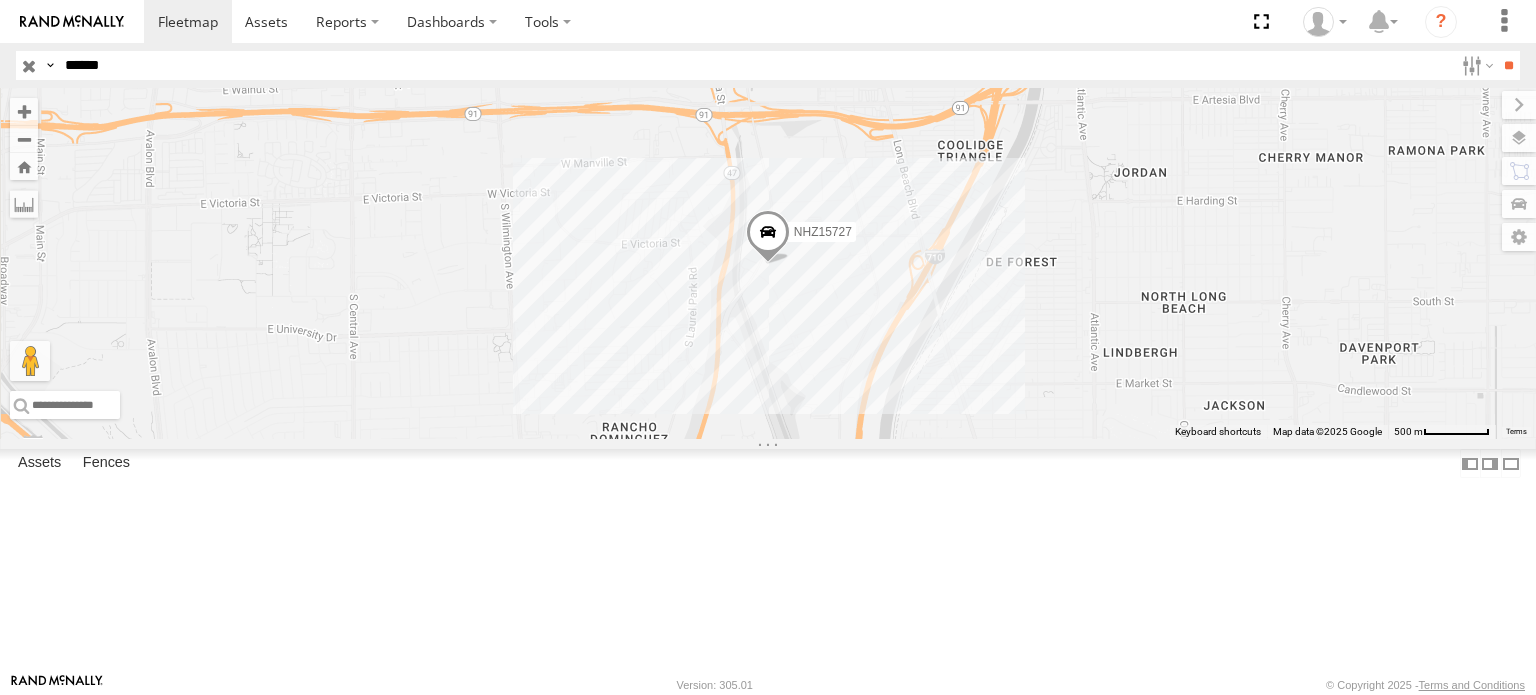 scroll, scrollTop: 0, scrollLeft: 0, axis: both 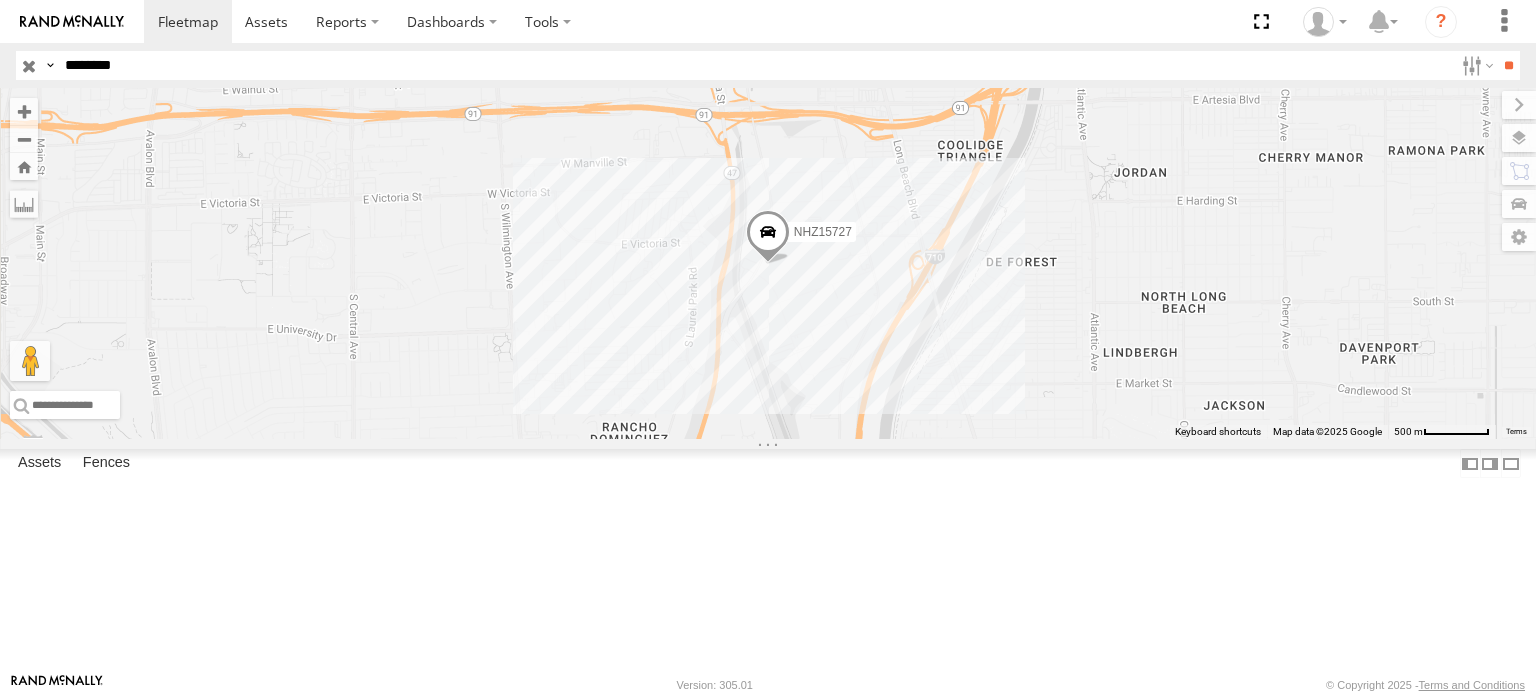 click on "**" at bounding box center (1508, 65) 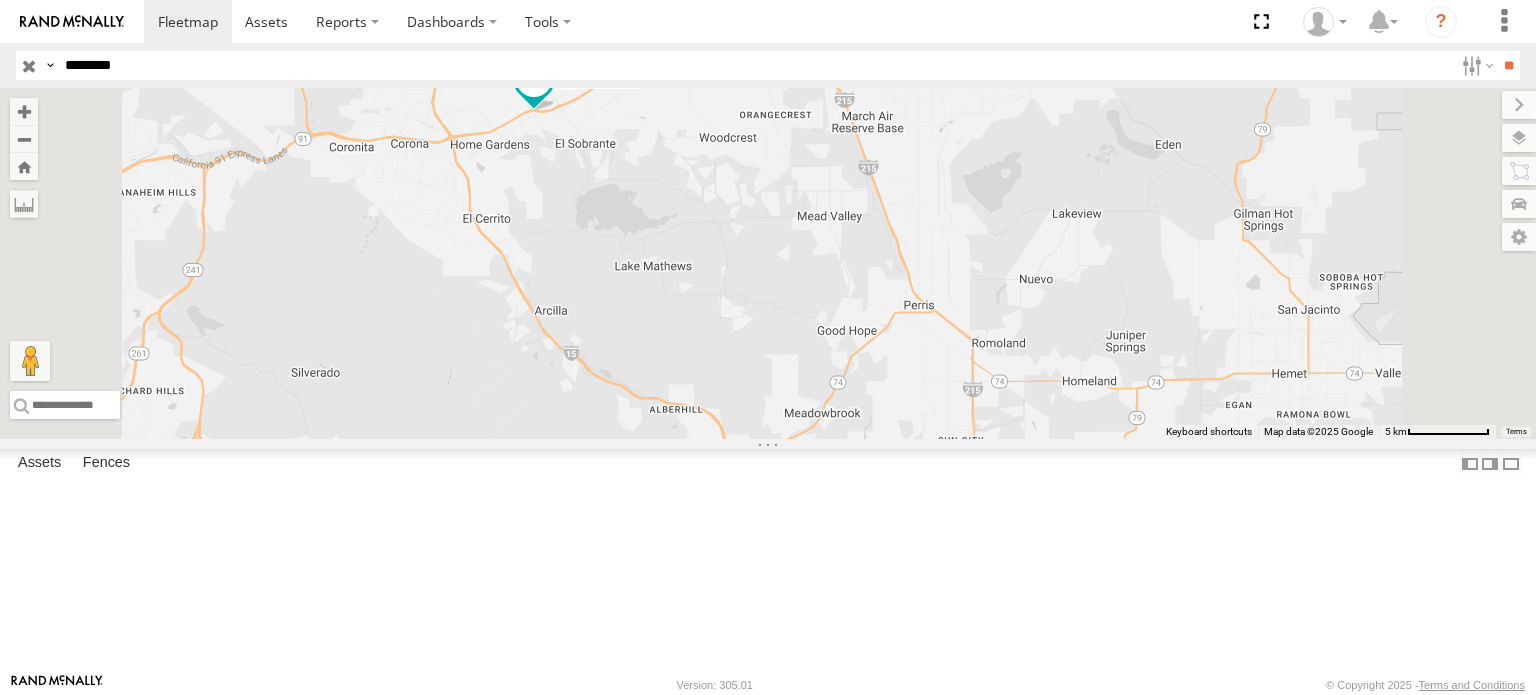 click on "********" at bounding box center (755, 65) 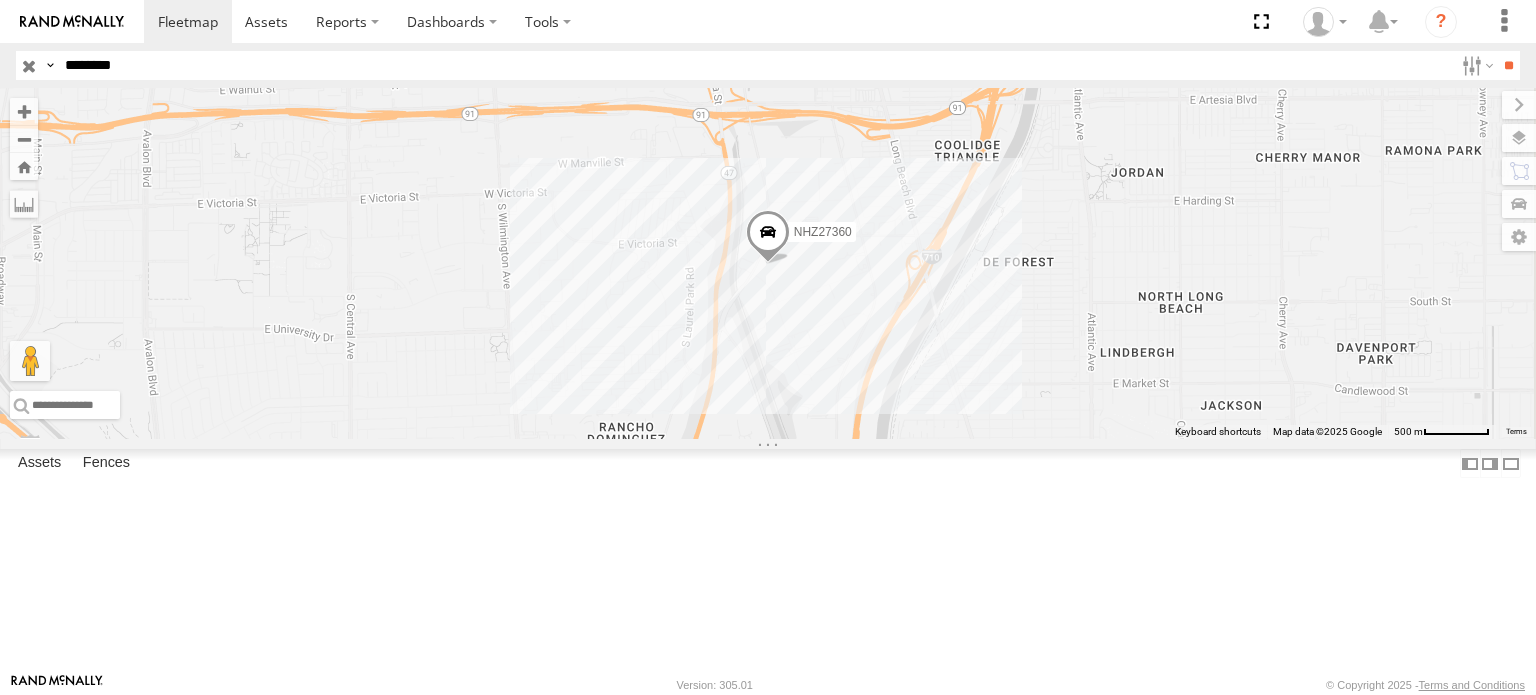 click on "********" at bounding box center (755, 65) 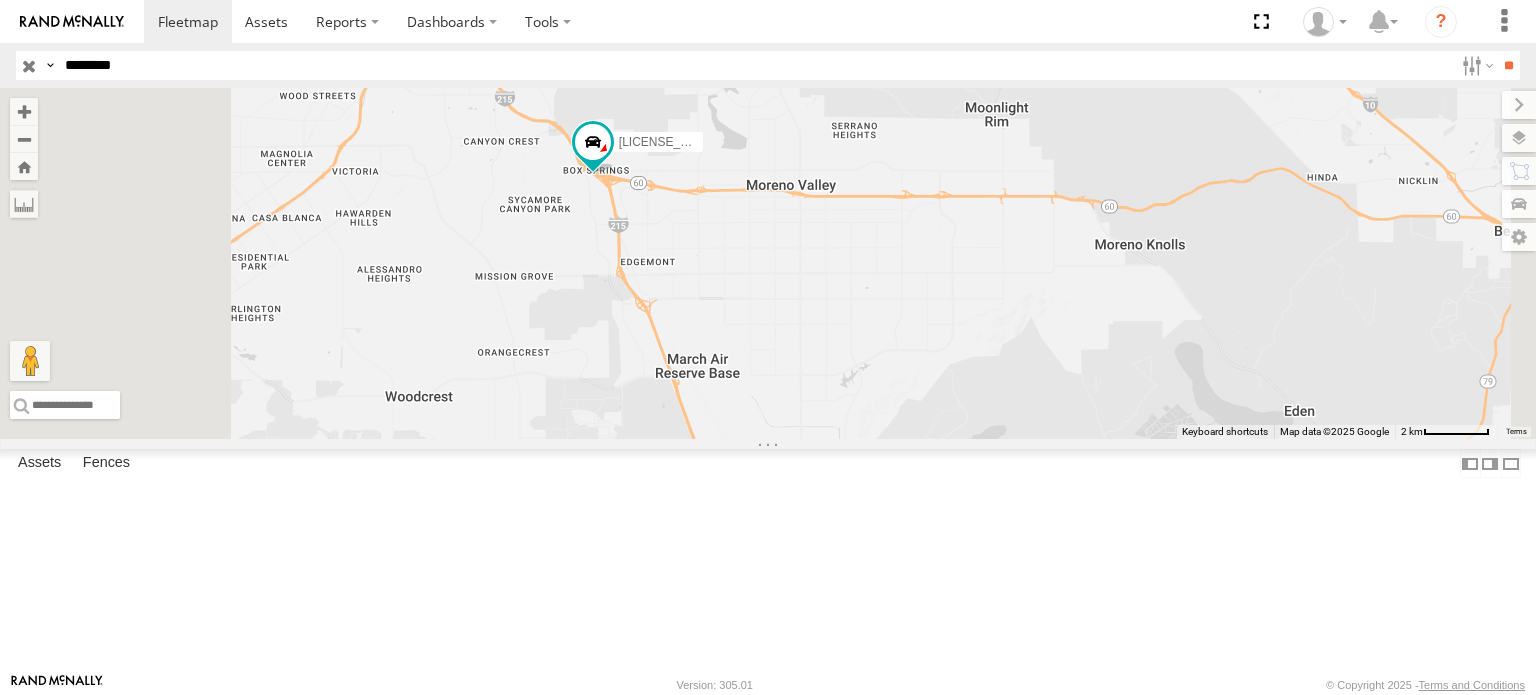 click on "********" at bounding box center (755, 65) 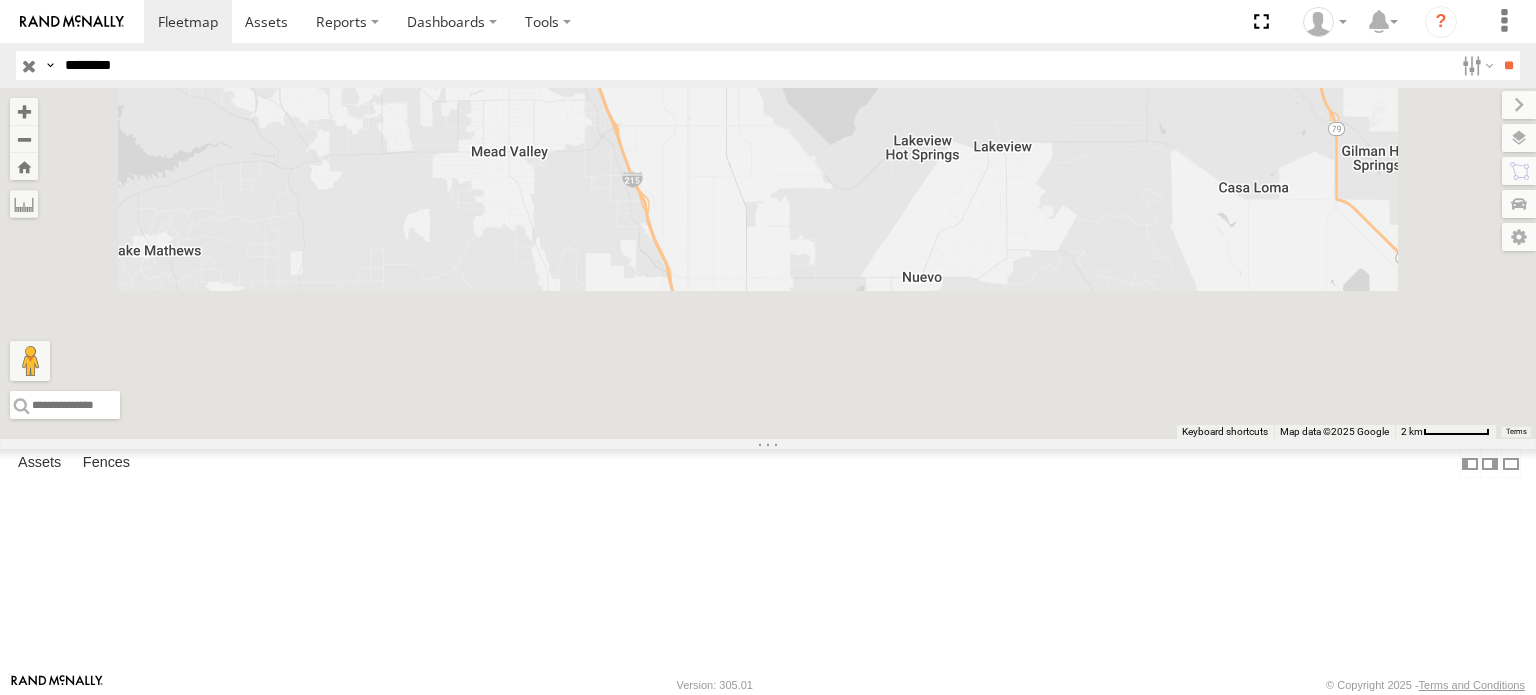 drag, startPoint x: 951, startPoint y: 340, endPoint x: 878, endPoint y: 28, distance: 320.42627 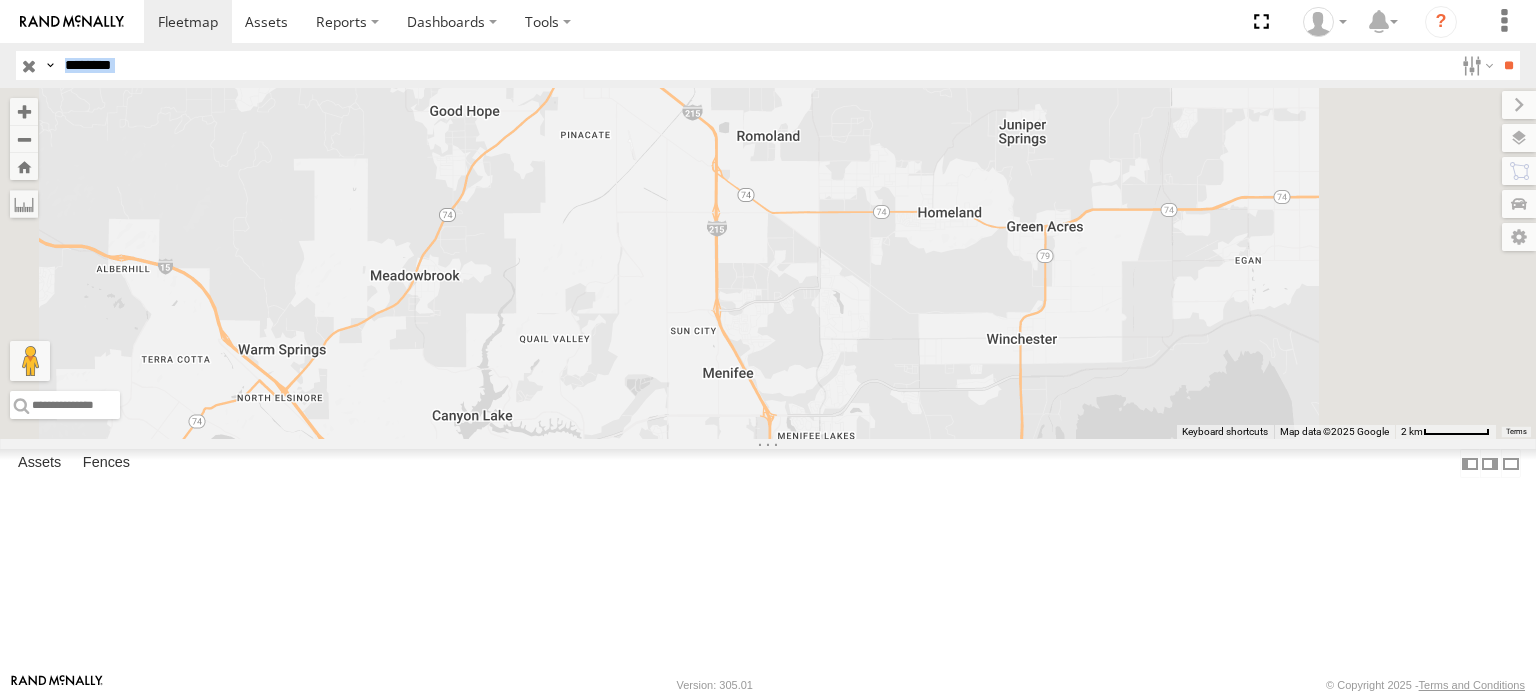drag, startPoint x: 866, startPoint y: 84, endPoint x: 913, endPoint y: 239, distance: 161.96913 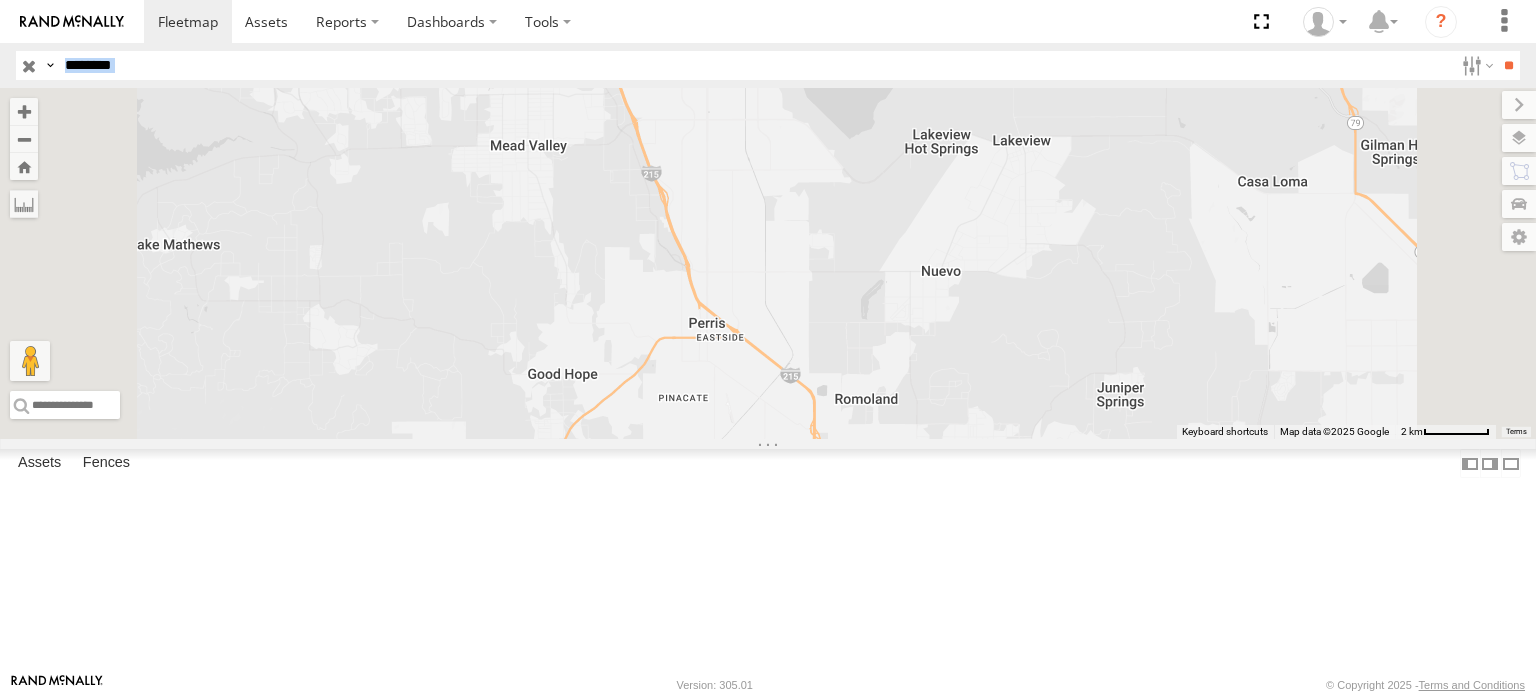 drag, startPoint x: 750, startPoint y: 279, endPoint x: 803, endPoint y: 419, distance: 149.69637 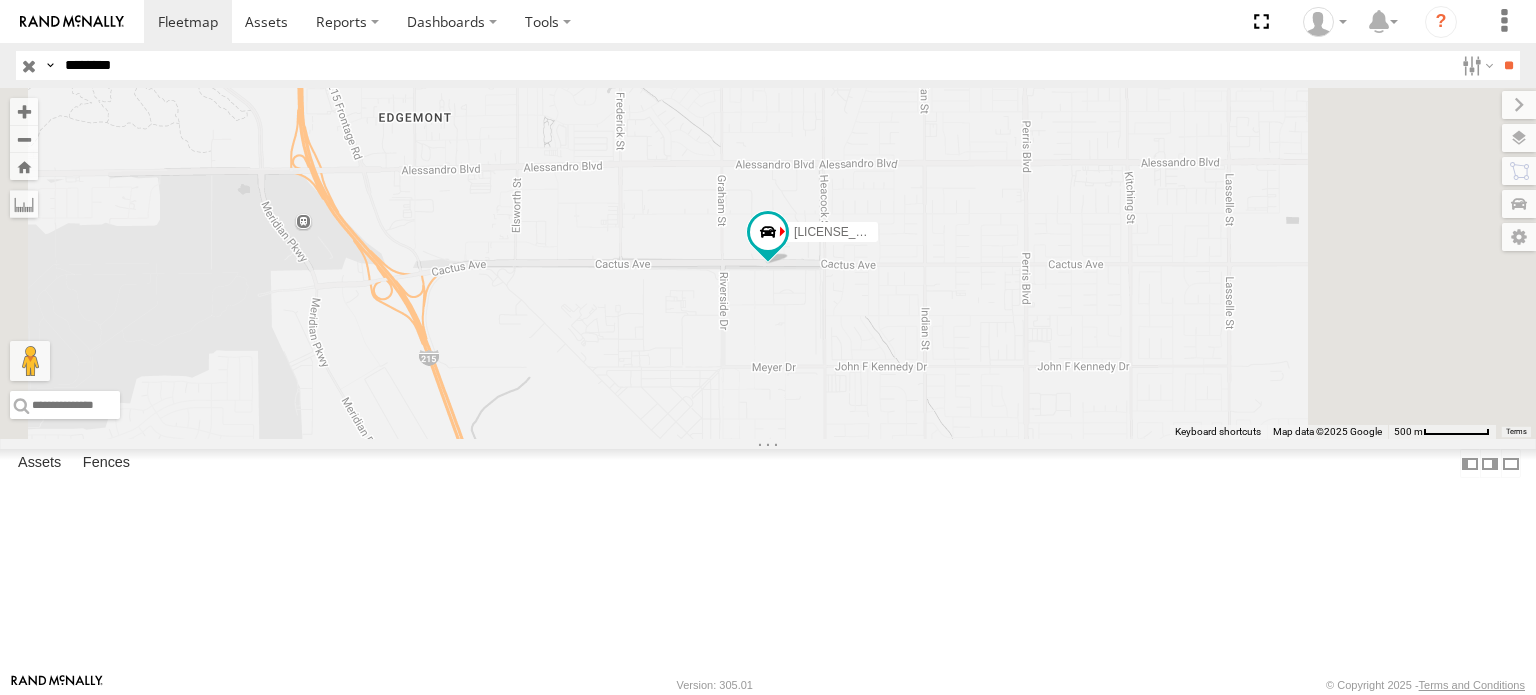 click on "Search Query
Asset ID
Asset Label
Registration
Manufacturer
Model
VIN
Job ID" at bounding box center (768, 65) 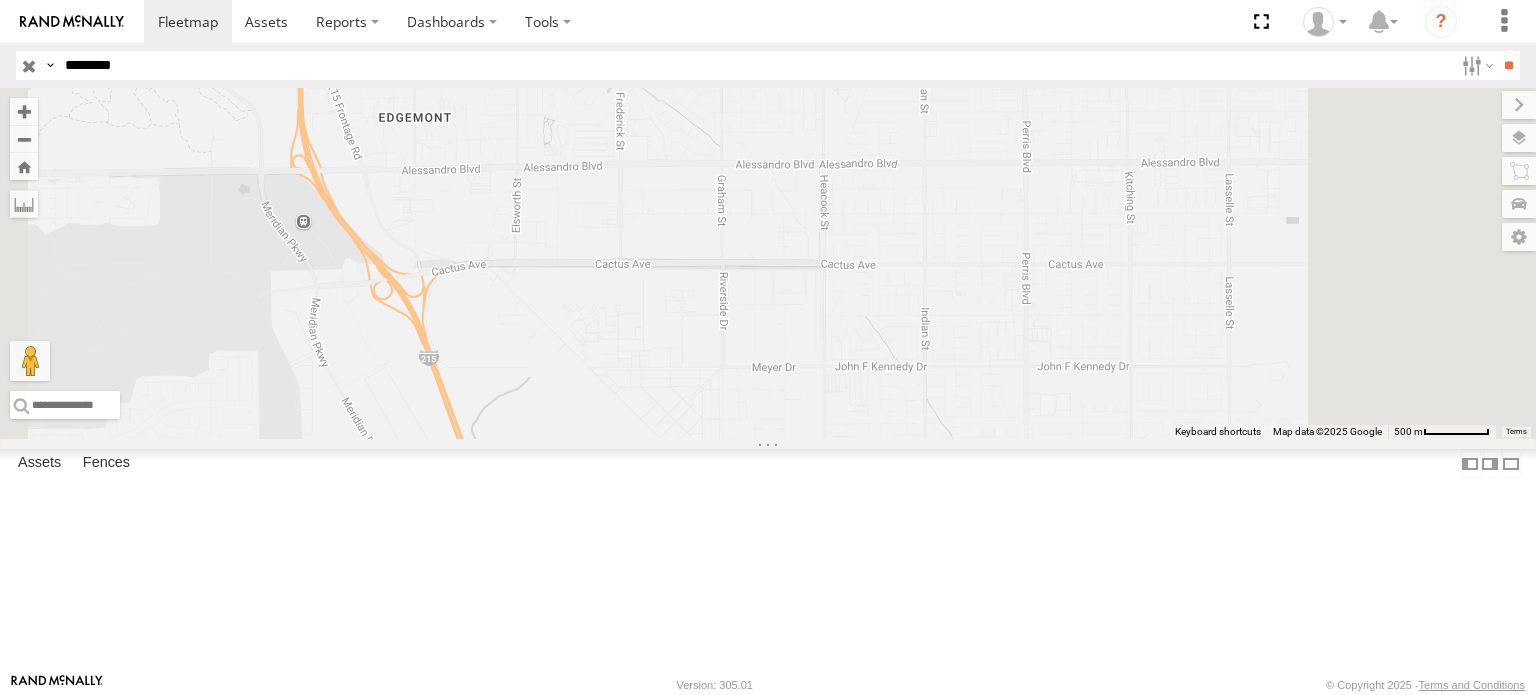 click on "********" at bounding box center [755, 65] 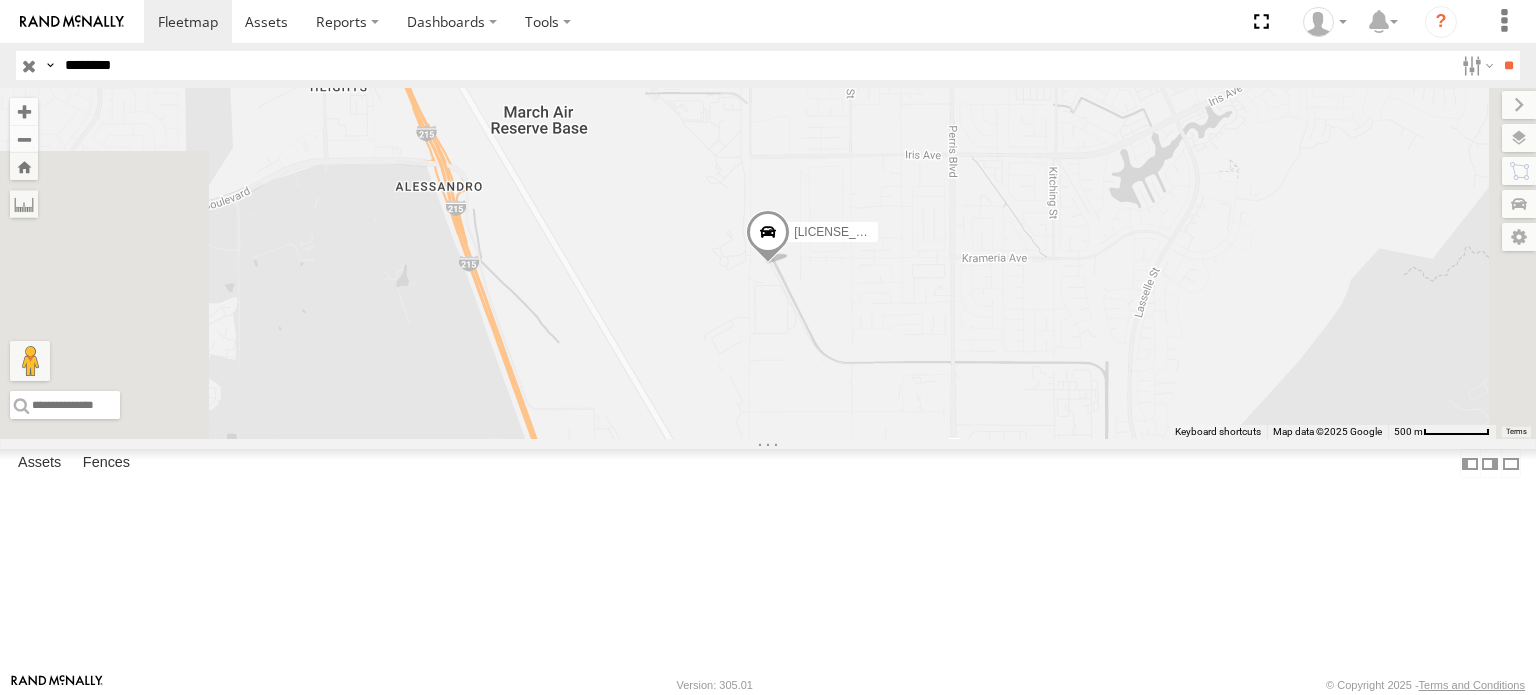 click at bounding box center [768, 237] 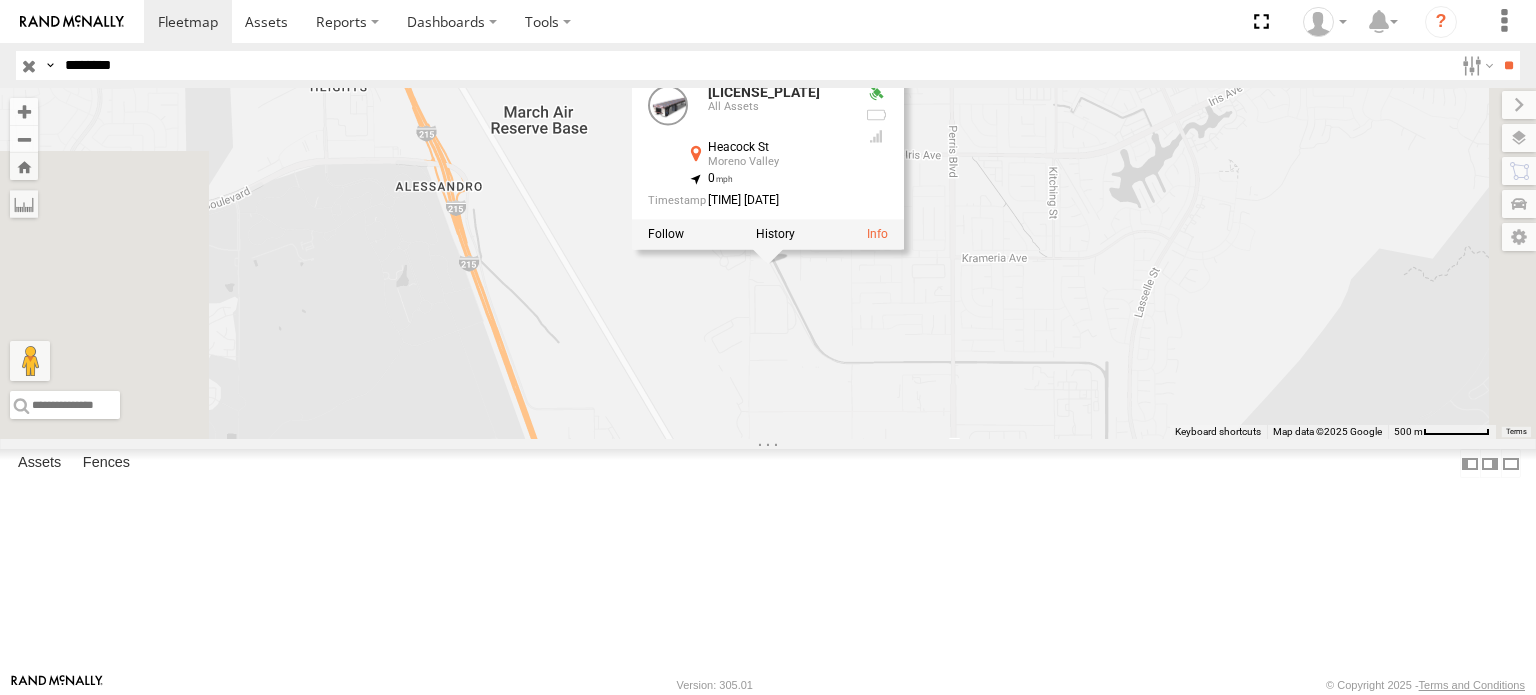 click at bounding box center (768, 234) 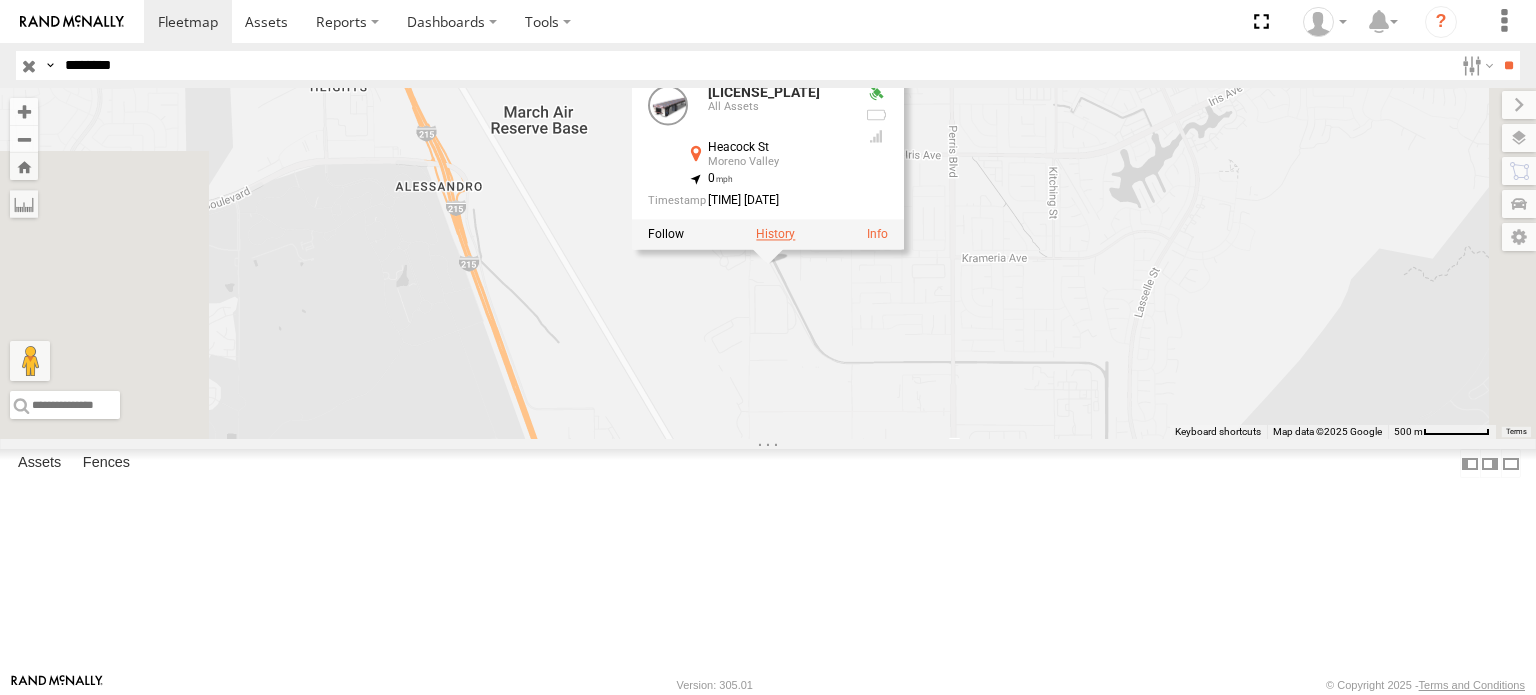 click at bounding box center (775, 234) 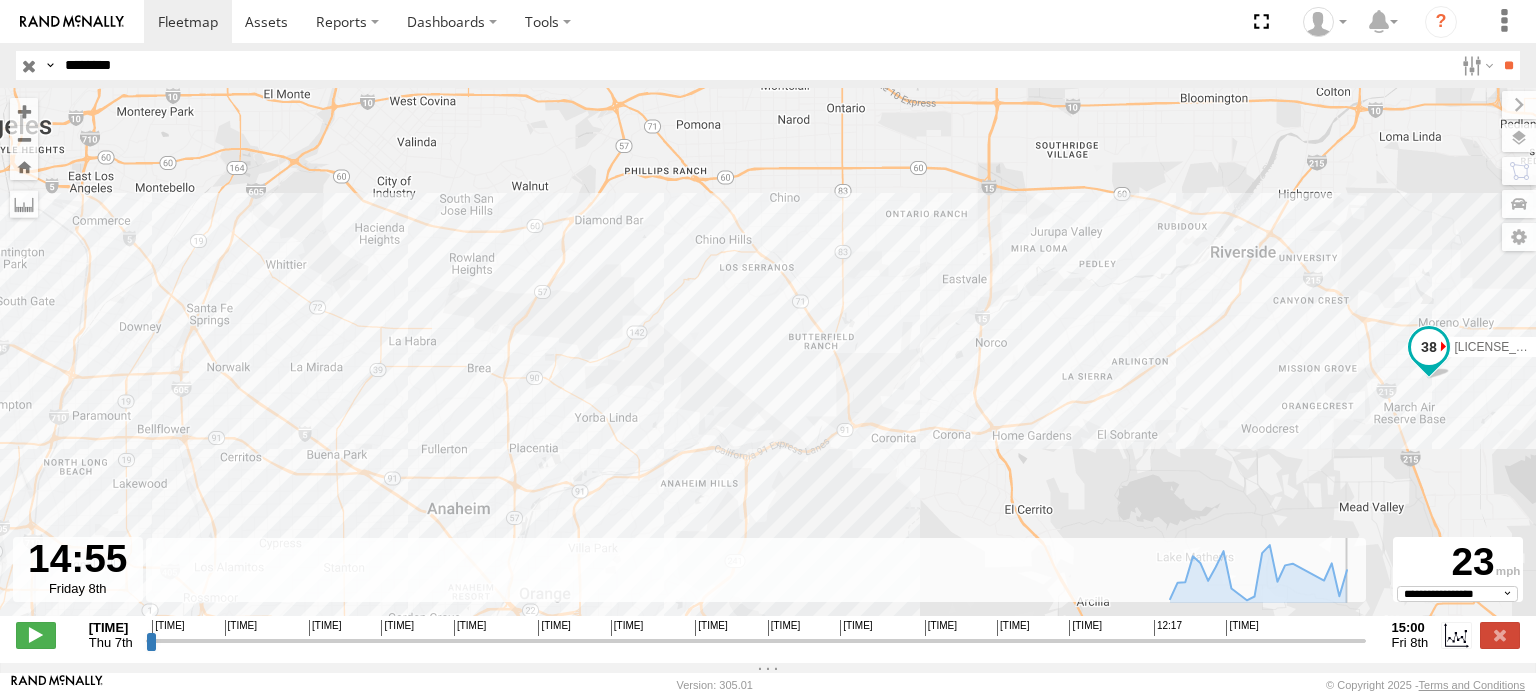 click at bounding box center (756, 640) 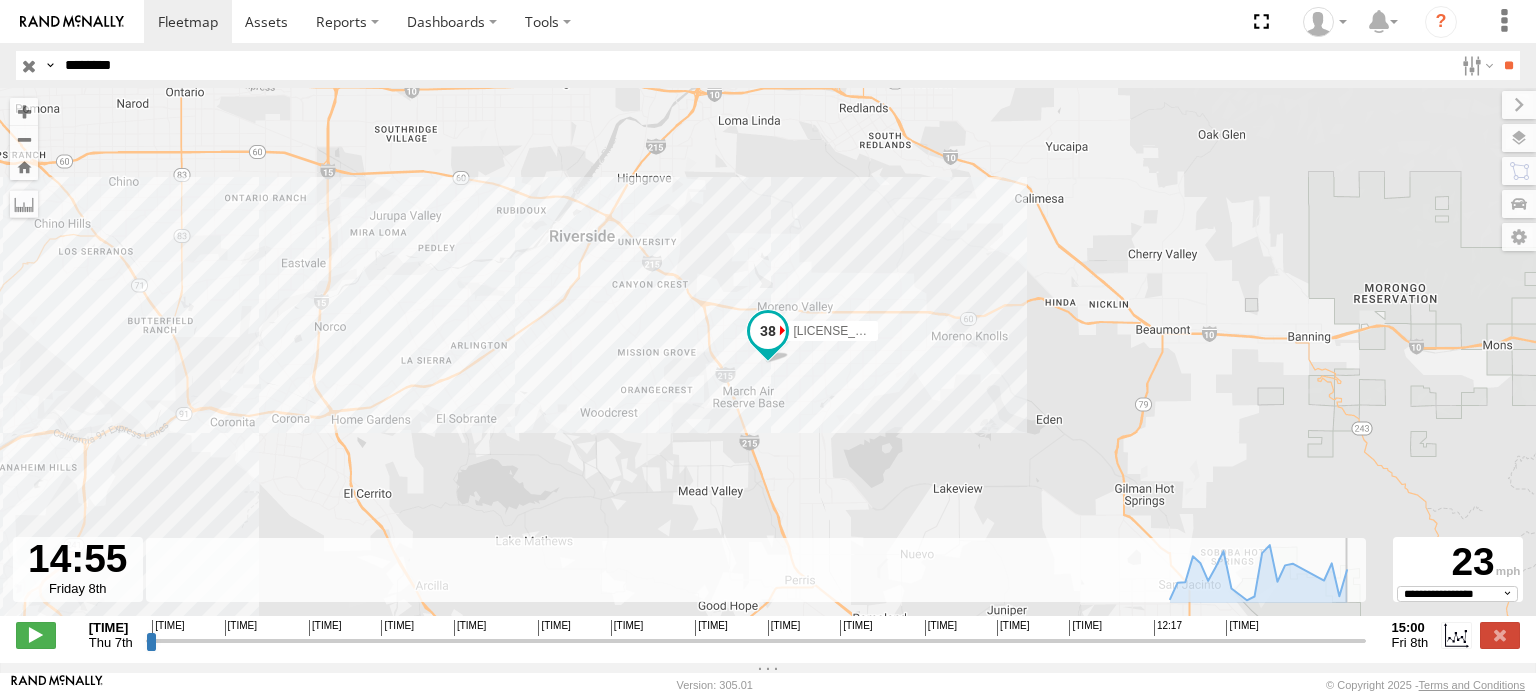 click at bounding box center (756, 640) 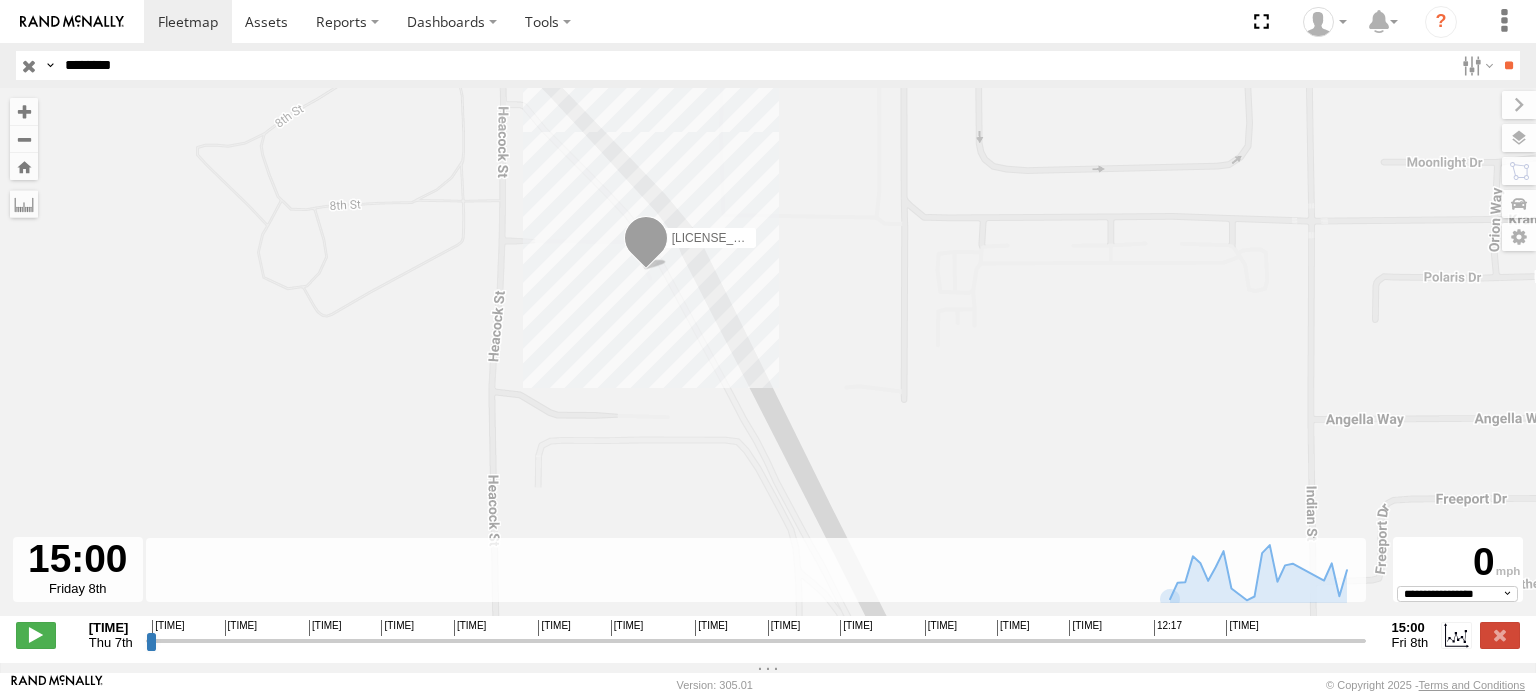 click at bounding box center (646, 242) 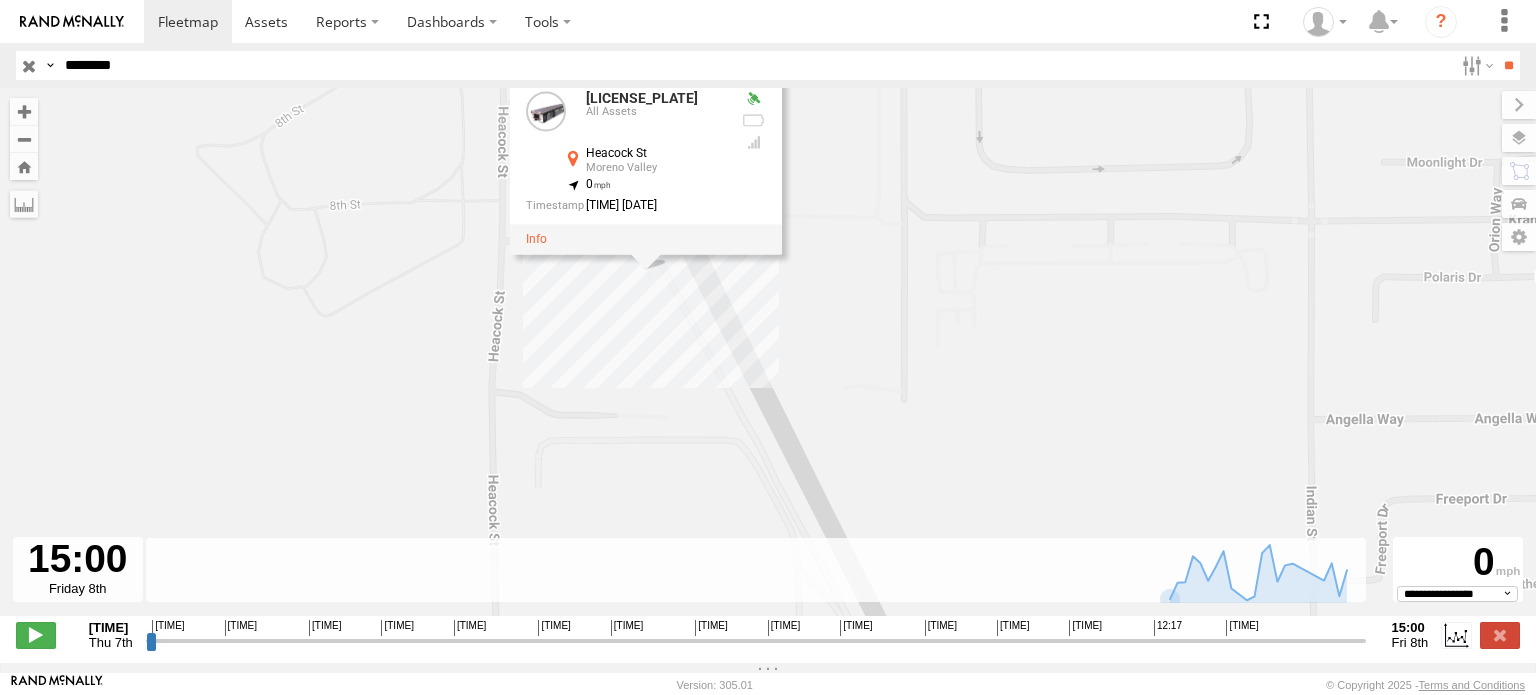 click on "********" at bounding box center [755, 65] 